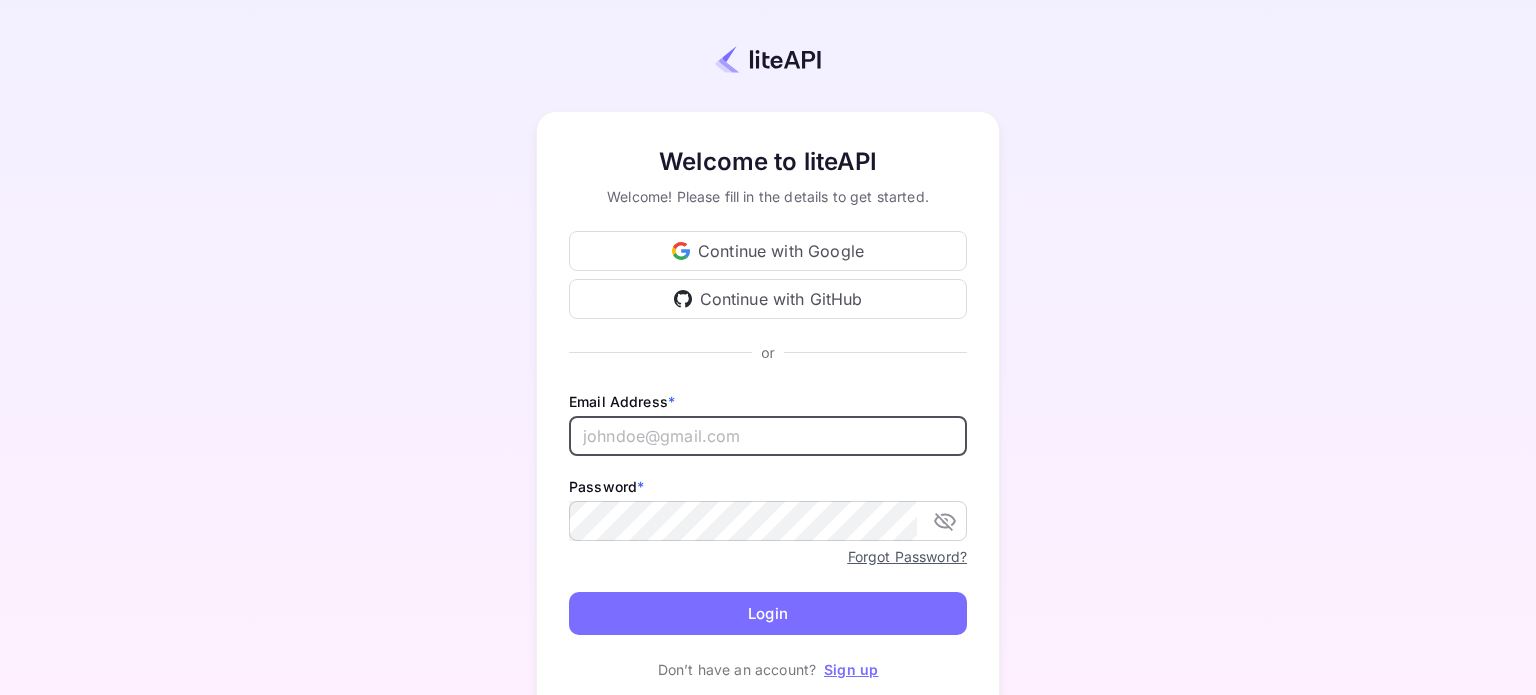 scroll, scrollTop: 0, scrollLeft: 0, axis: both 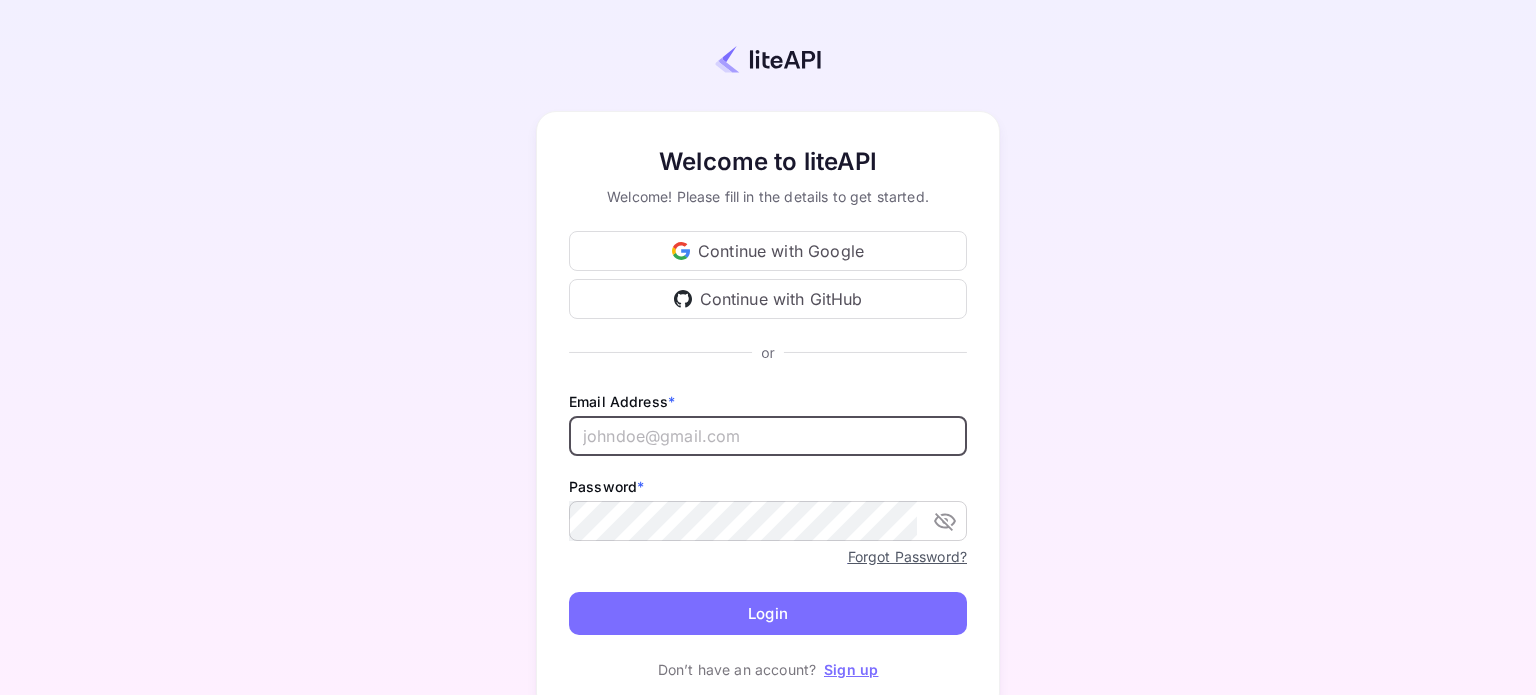 click on "Continue with Google" at bounding box center [768, 251] 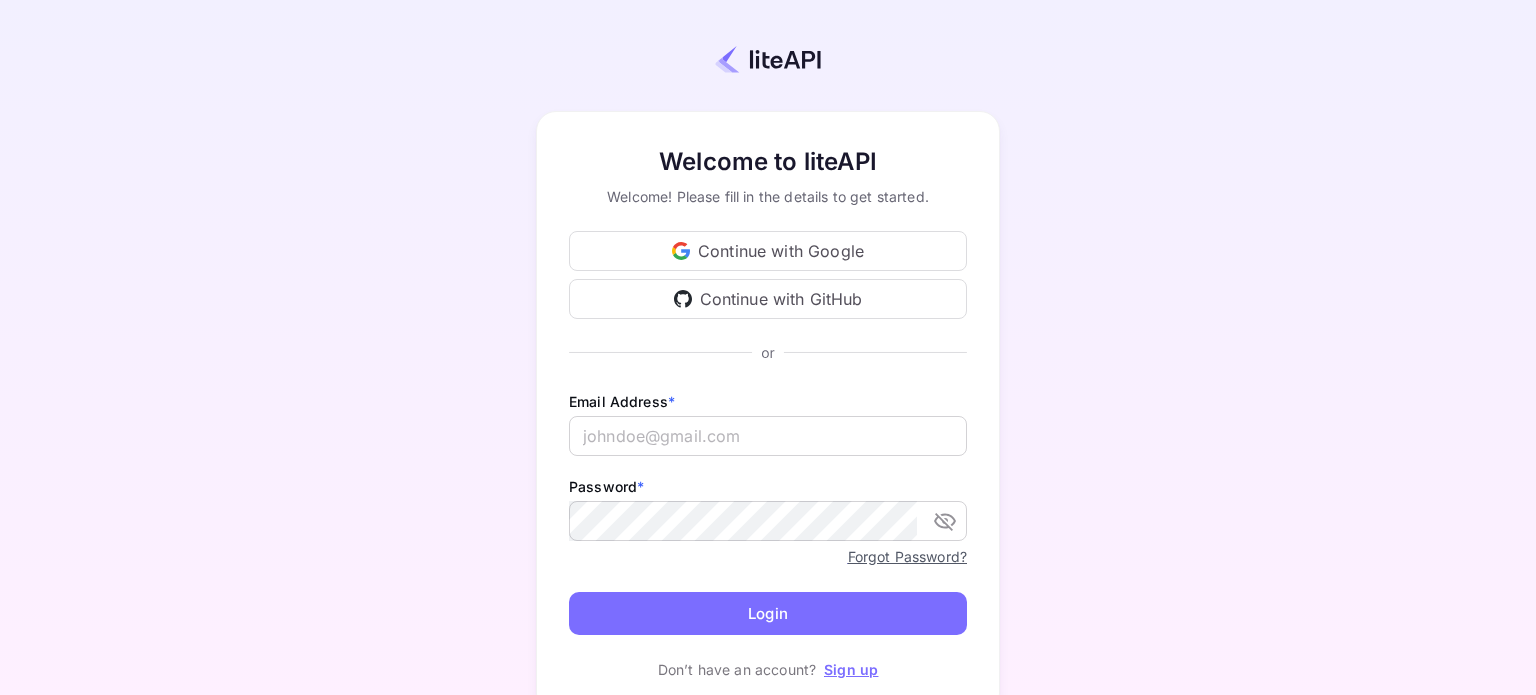 drag, startPoint x: 1279, startPoint y: 396, endPoint x: 1372, endPoint y: 405, distance: 93.43447 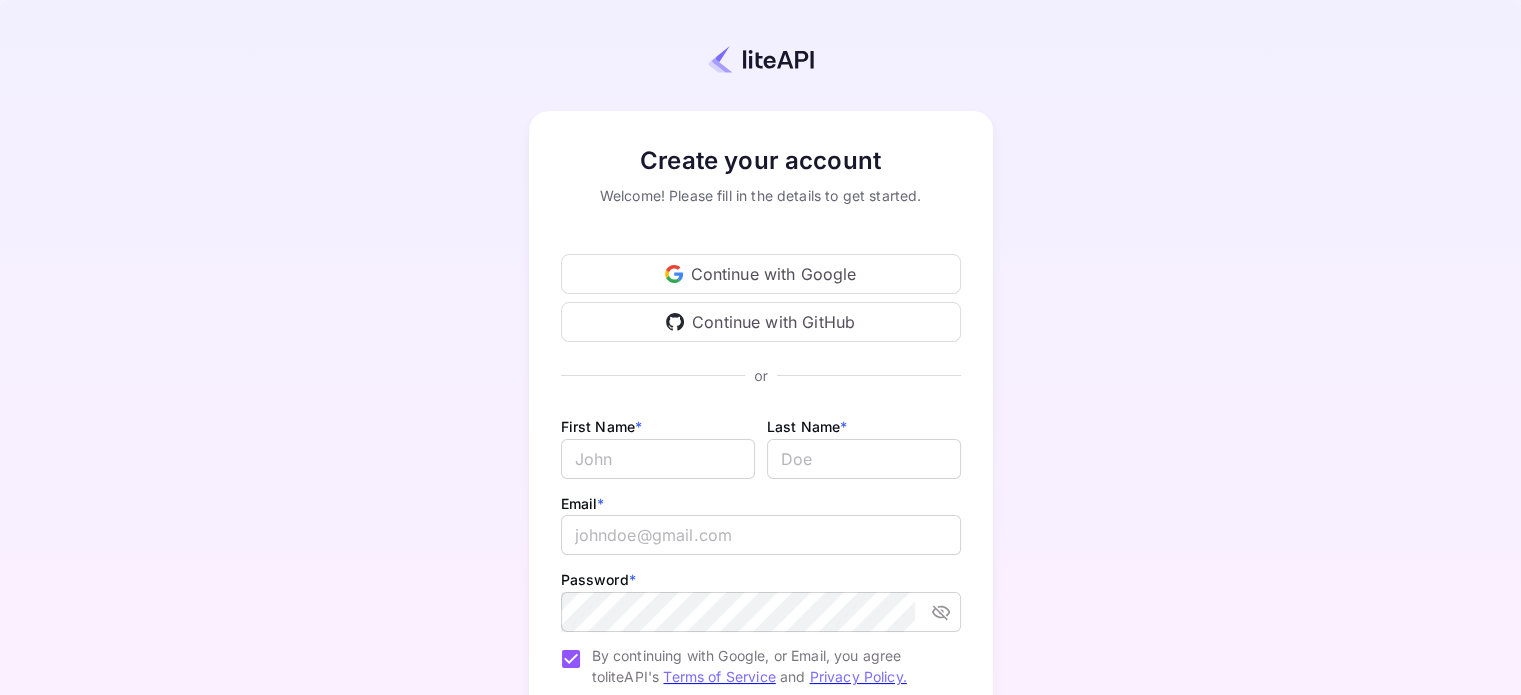 click on "Continue with Google" at bounding box center (761, 274) 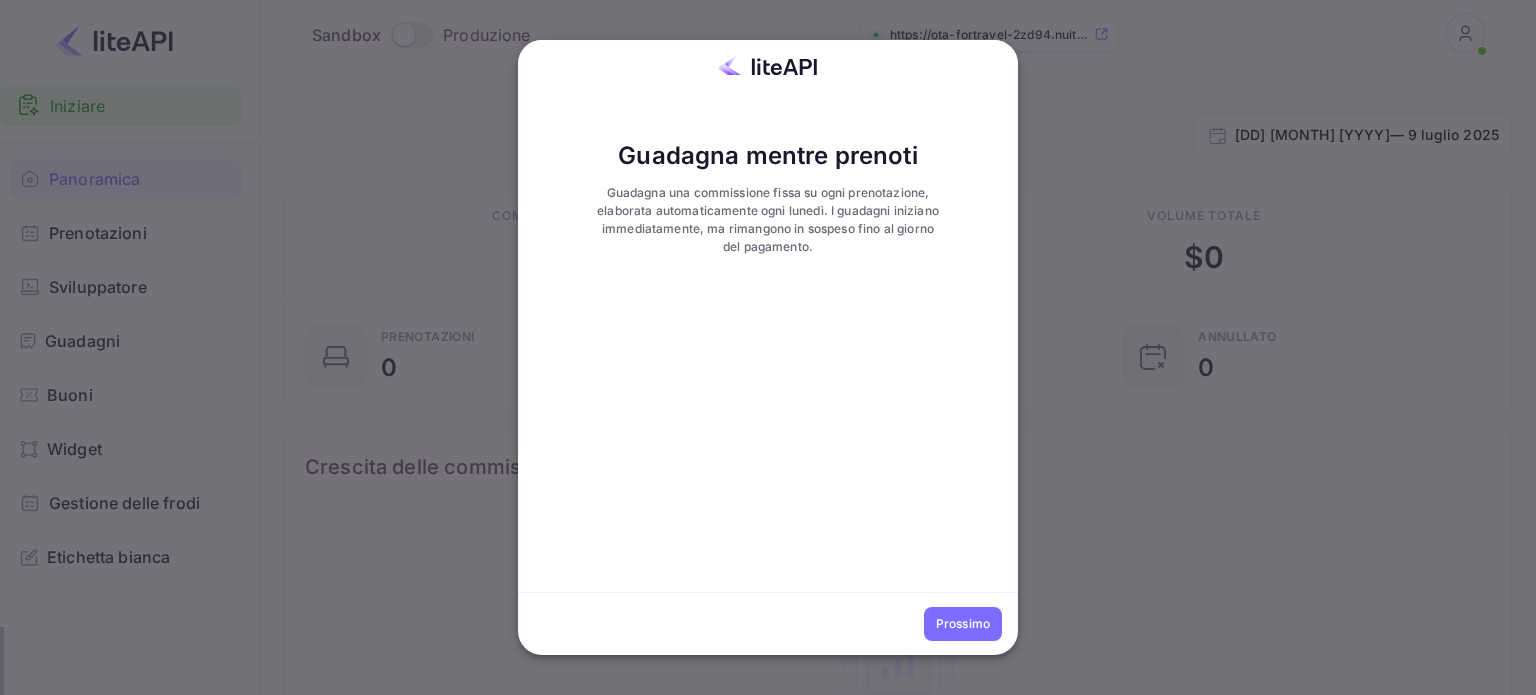 click on "Prossimo" at bounding box center [768, 189] 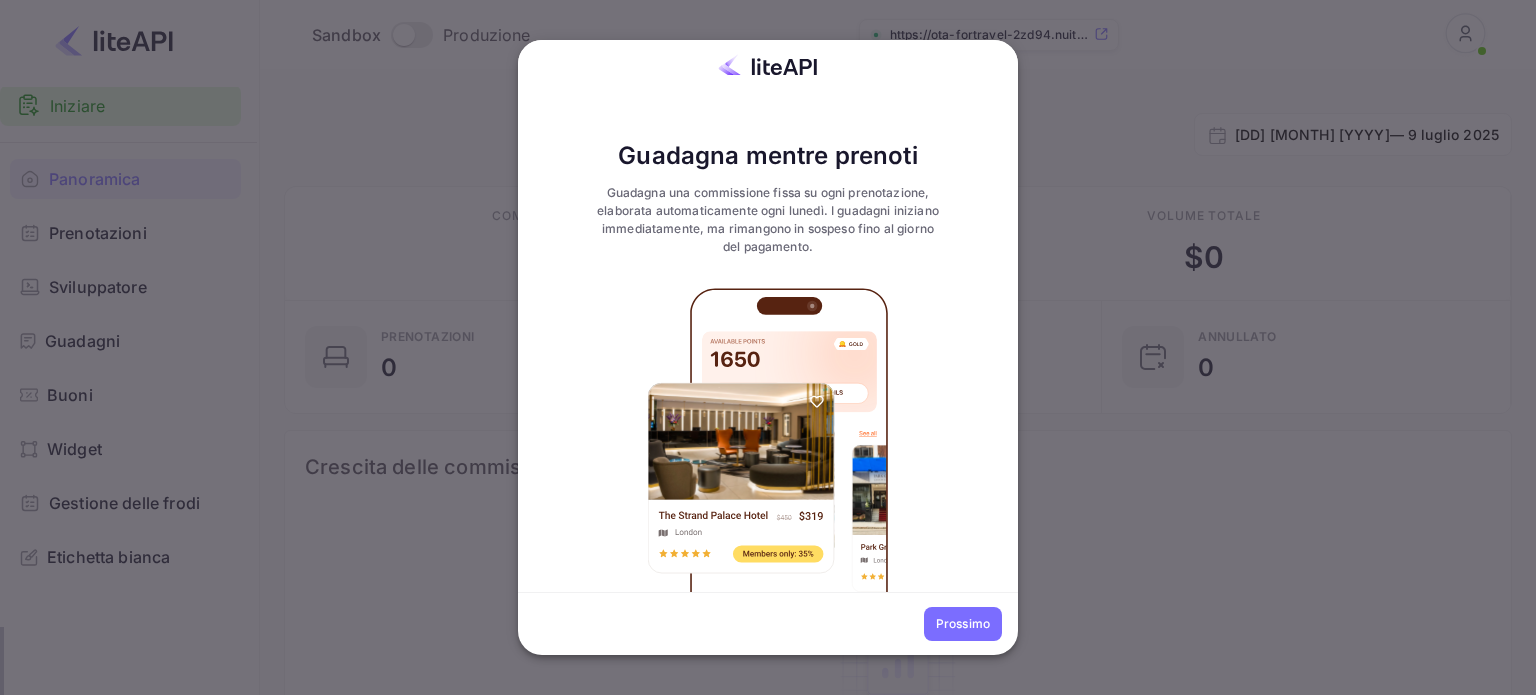 click on "Prossimo" at bounding box center (963, 623) 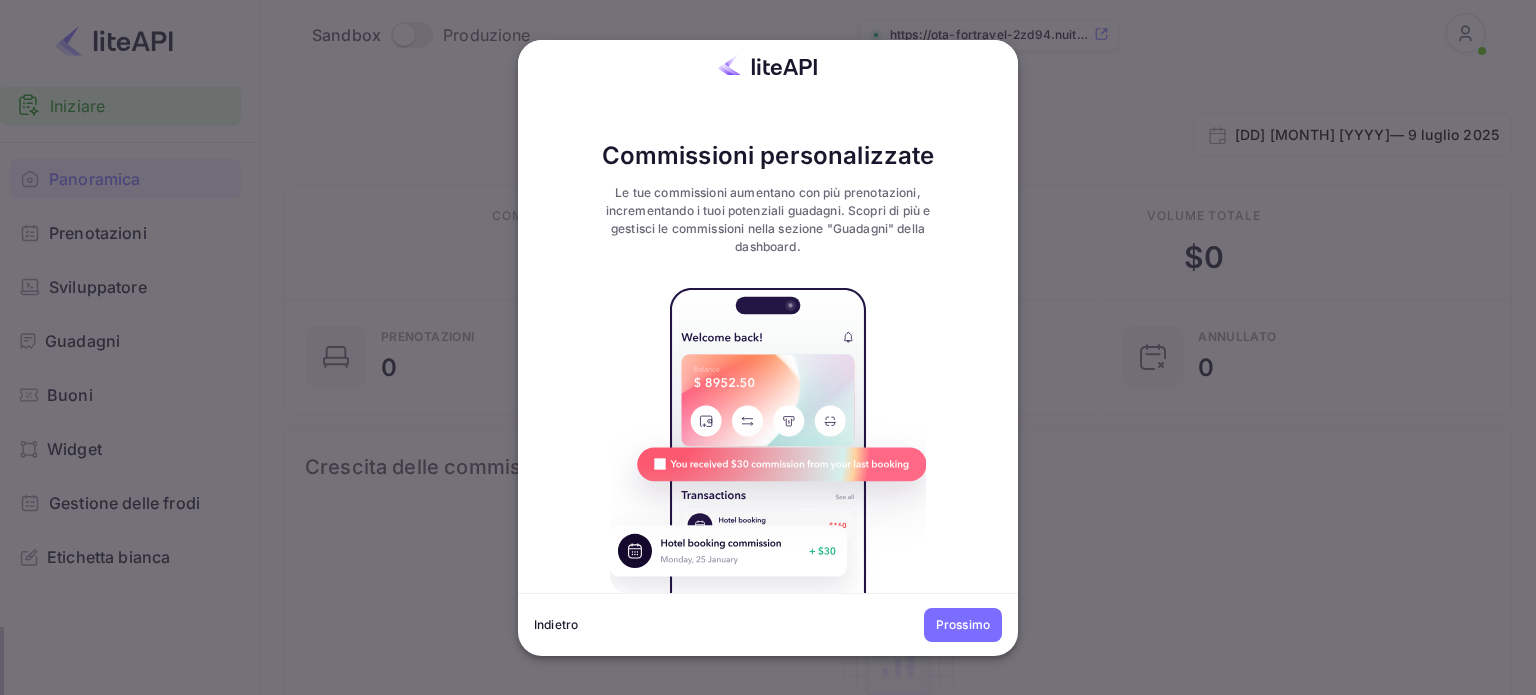 click on "Prossimo" at bounding box center [556, 624] 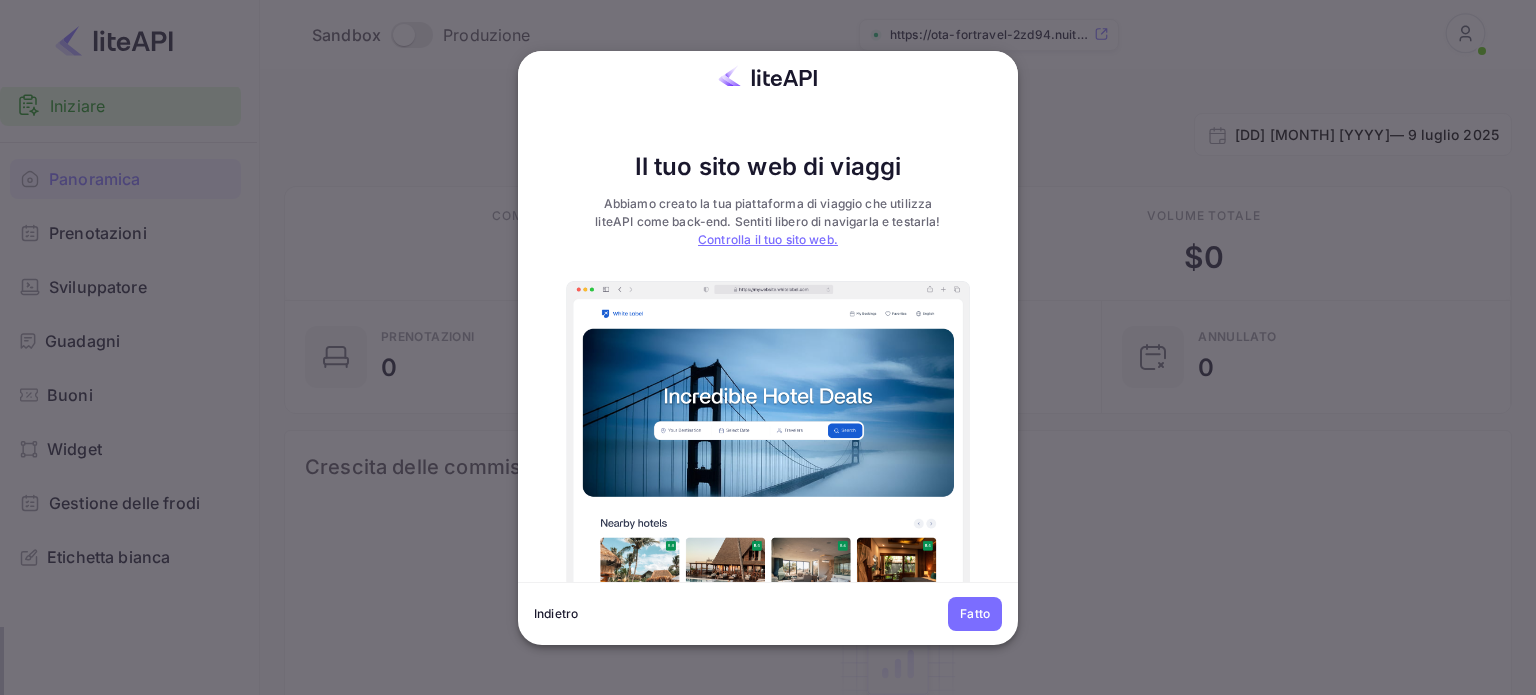 click on "Controlla il tuo sito web." at bounding box center [767, 212] 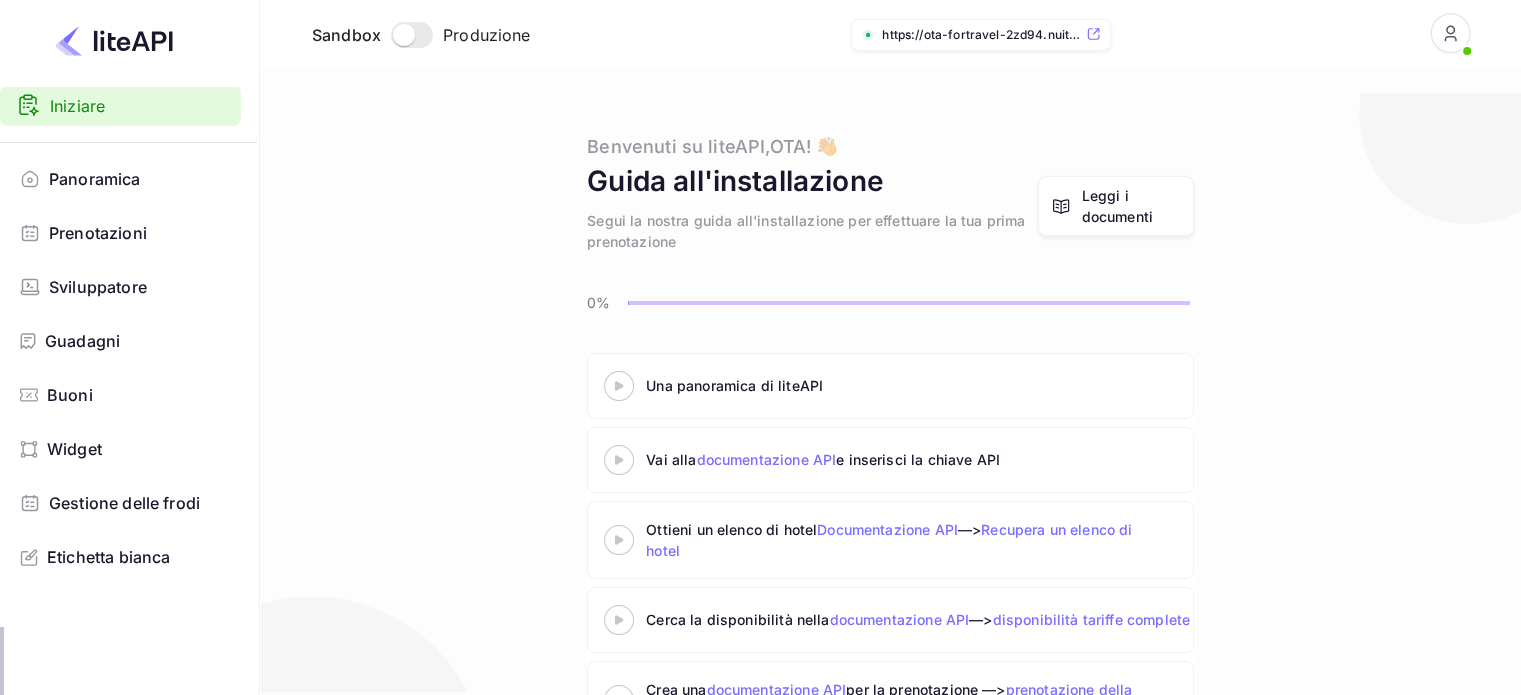 click on "Widget" at bounding box center [74, 449] 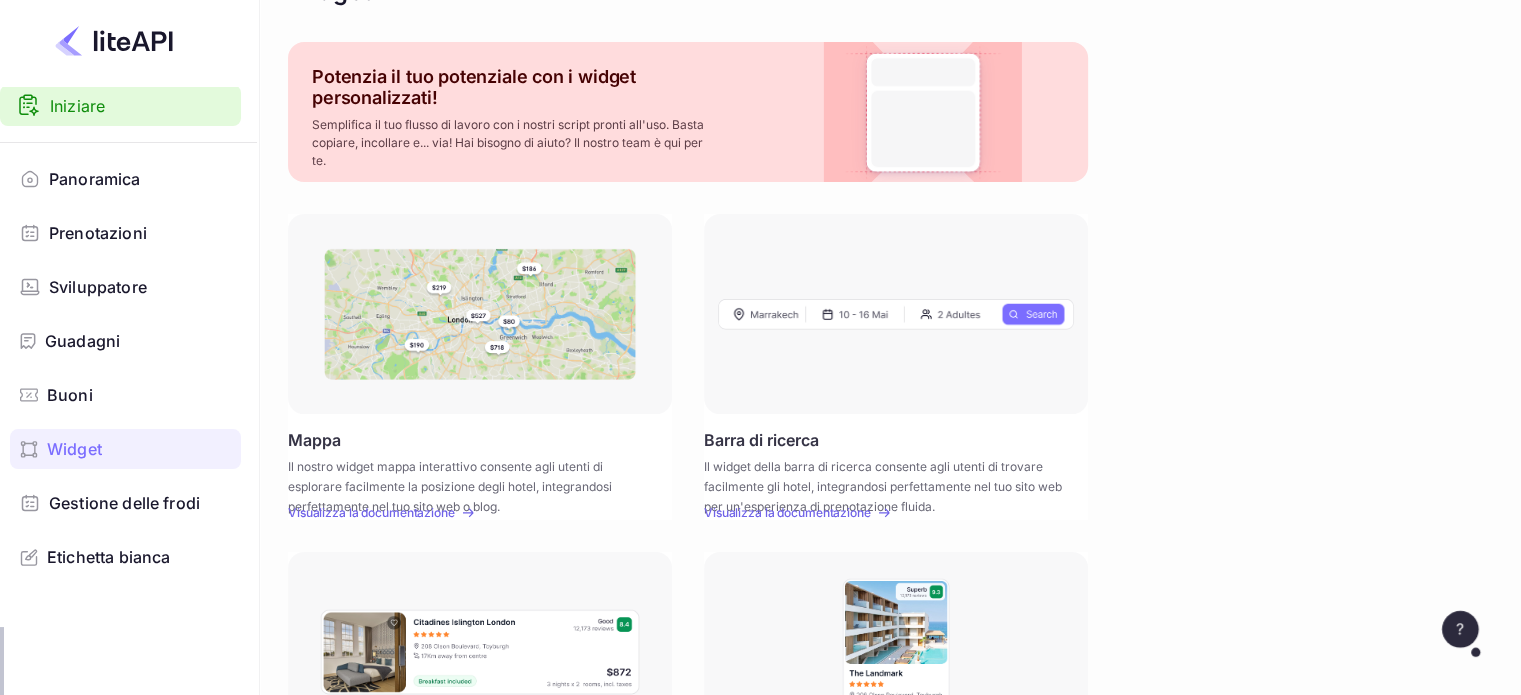 scroll, scrollTop: 0, scrollLeft: 0, axis: both 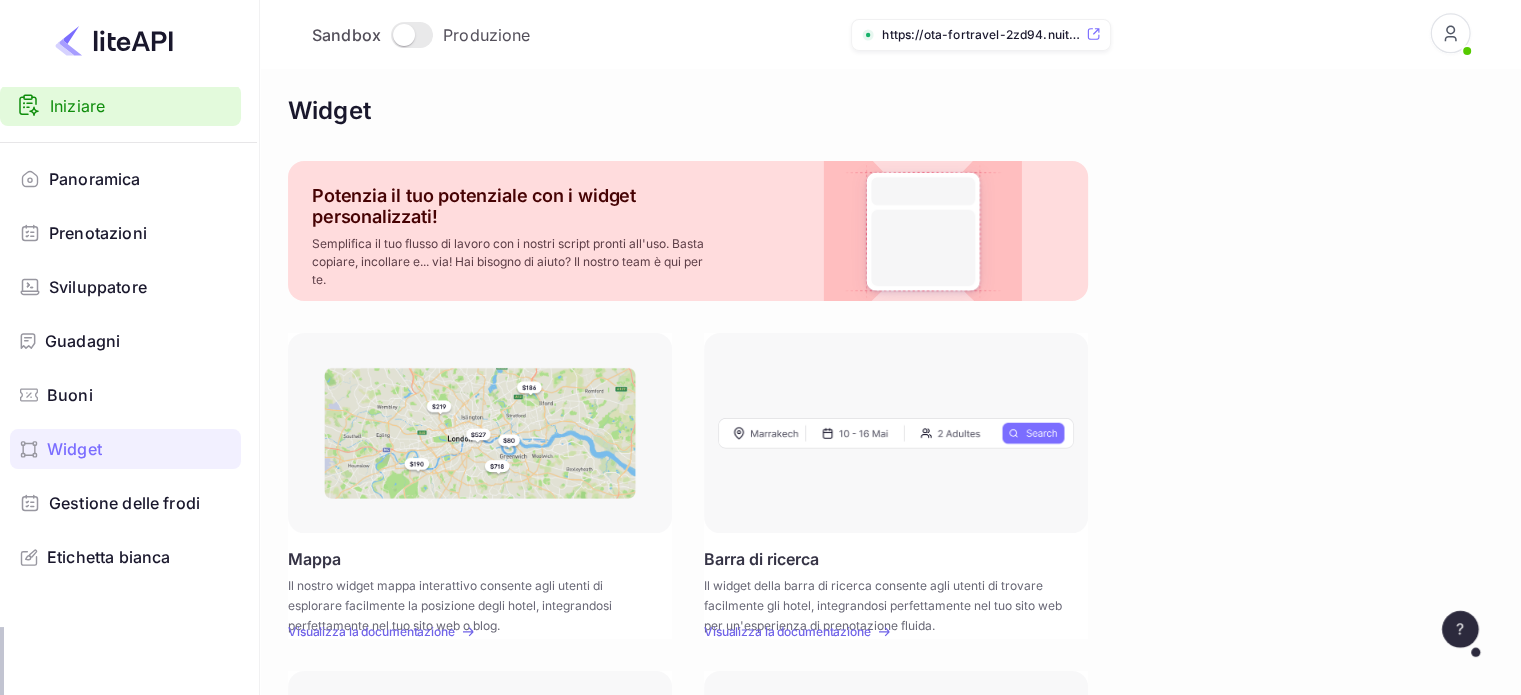 click on "Etichetta bianca" at bounding box center [108, 557] 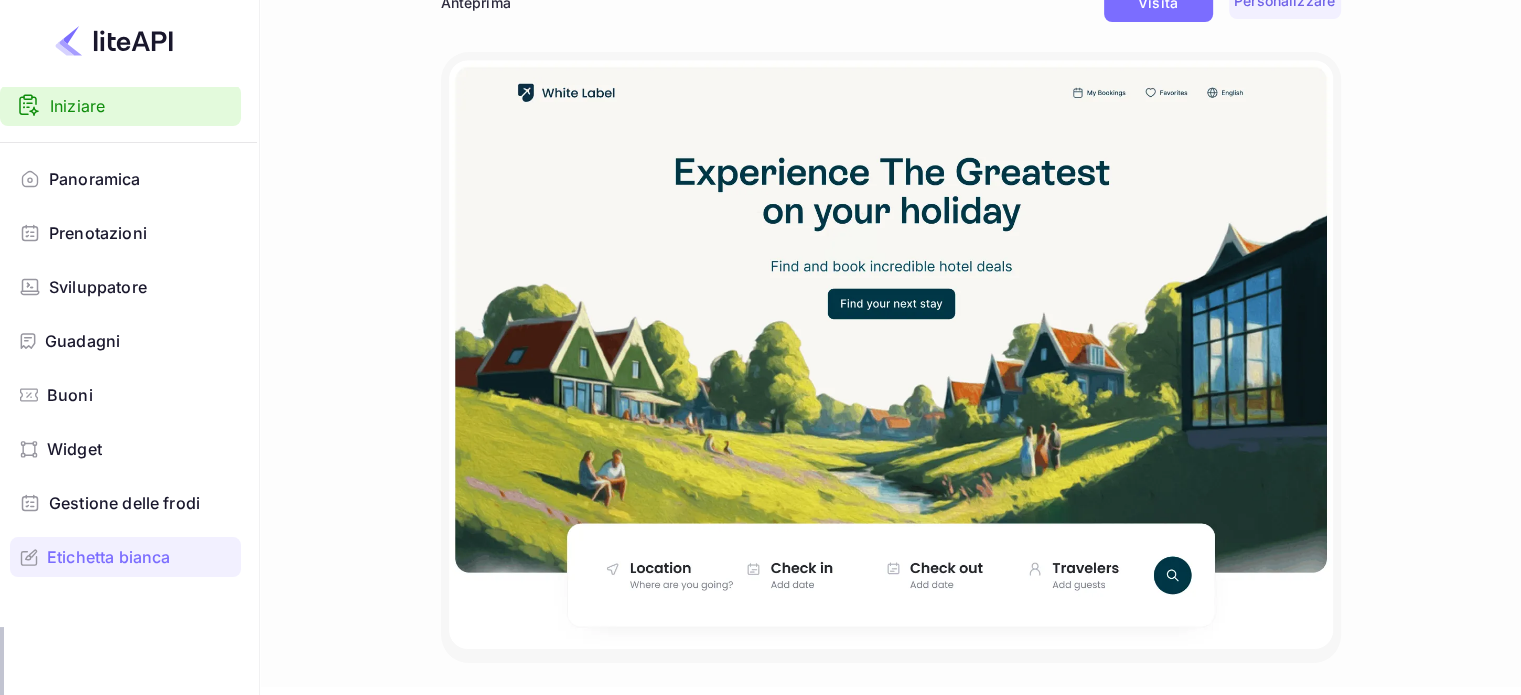 scroll, scrollTop: 135, scrollLeft: 0, axis: vertical 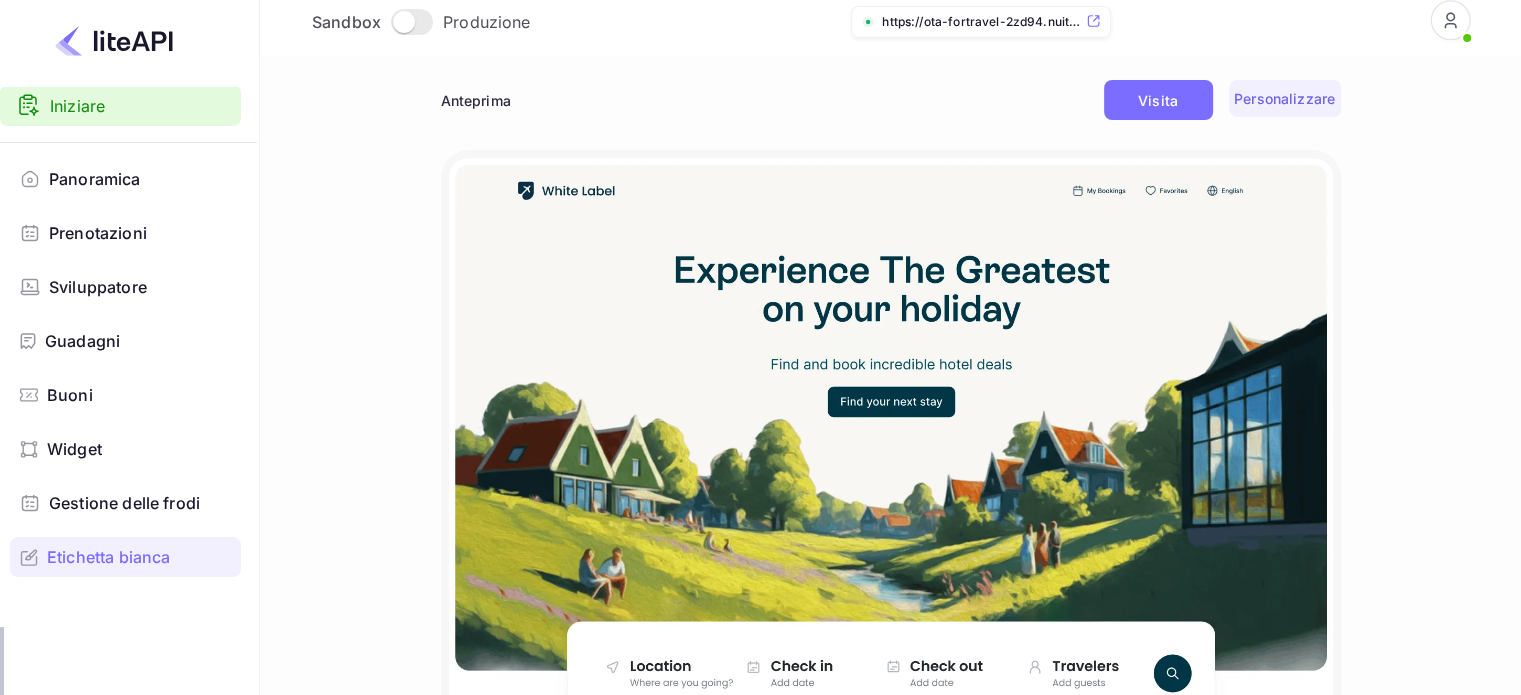 click on "Personalizzare" at bounding box center [1284, 98] 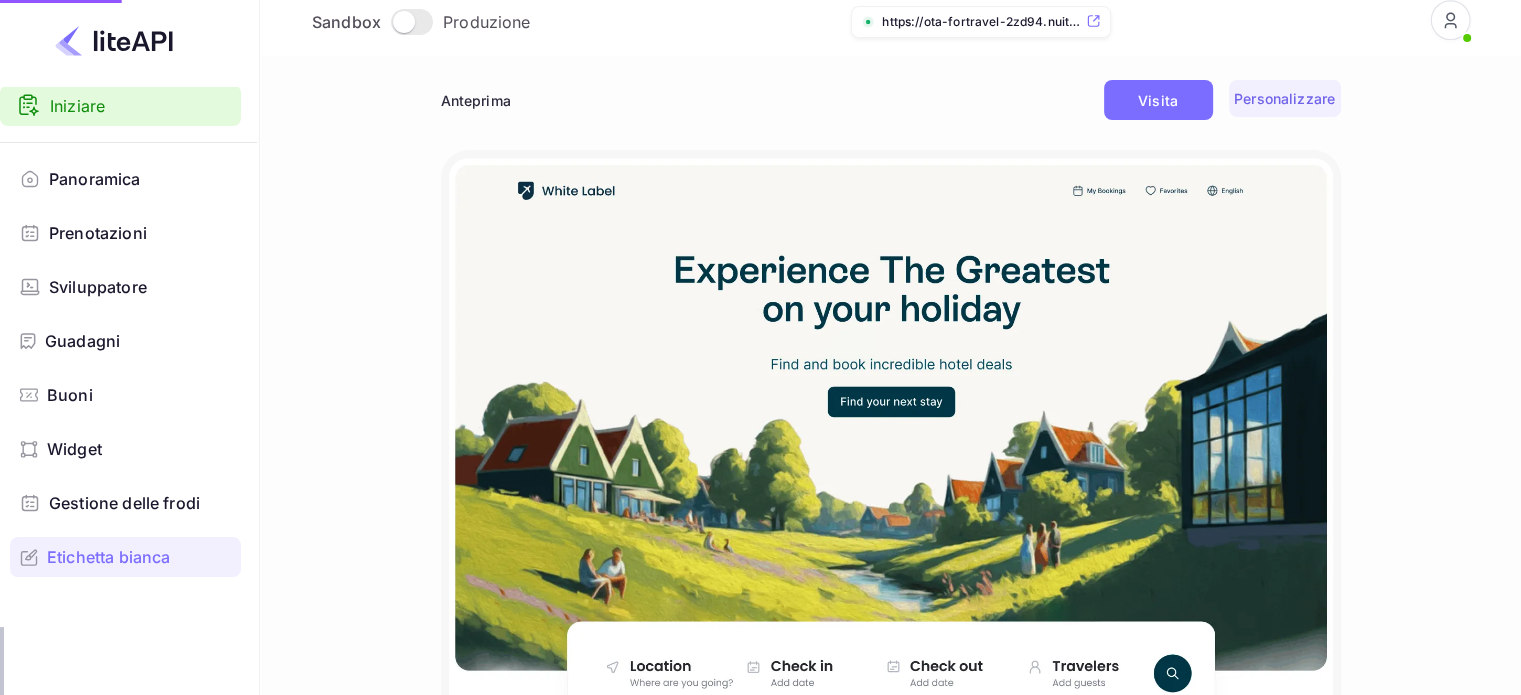 scroll, scrollTop: 0, scrollLeft: 0, axis: both 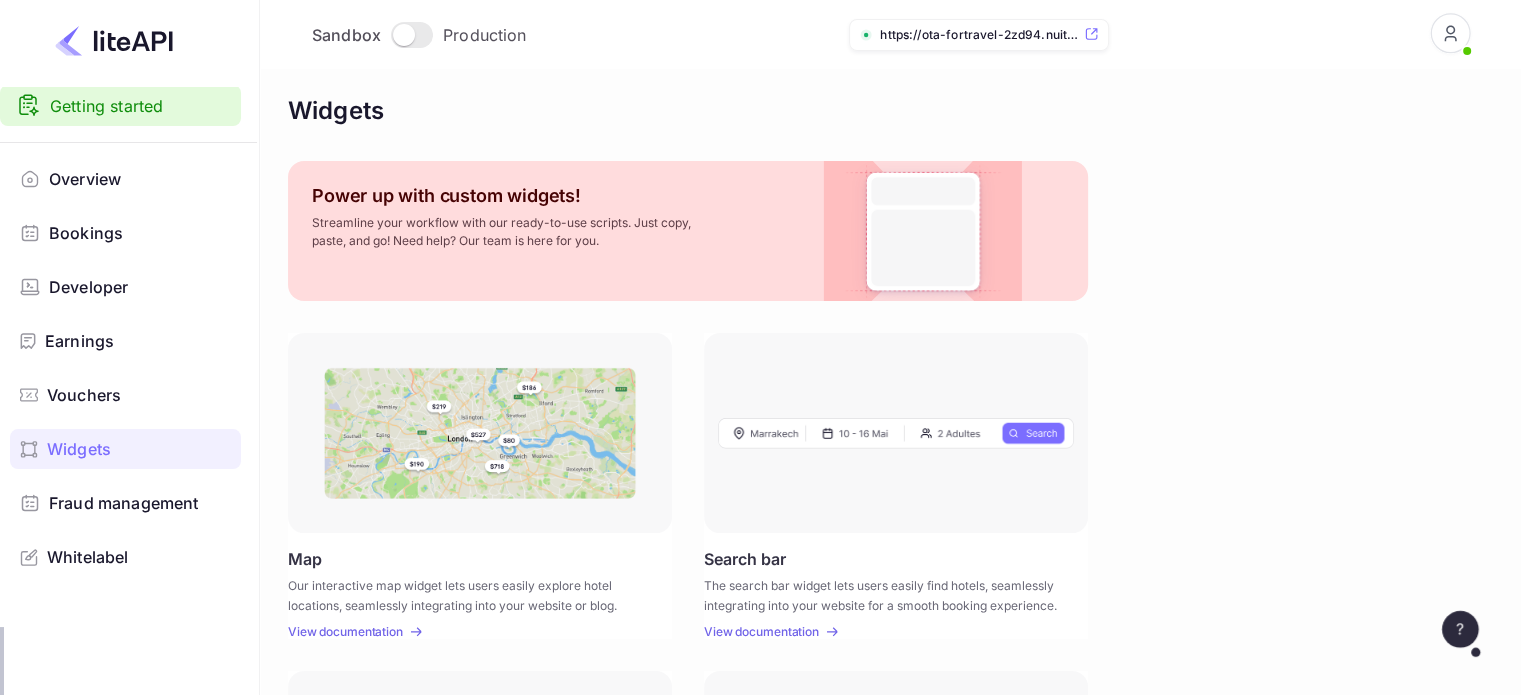 click at bounding box center (866, 35) 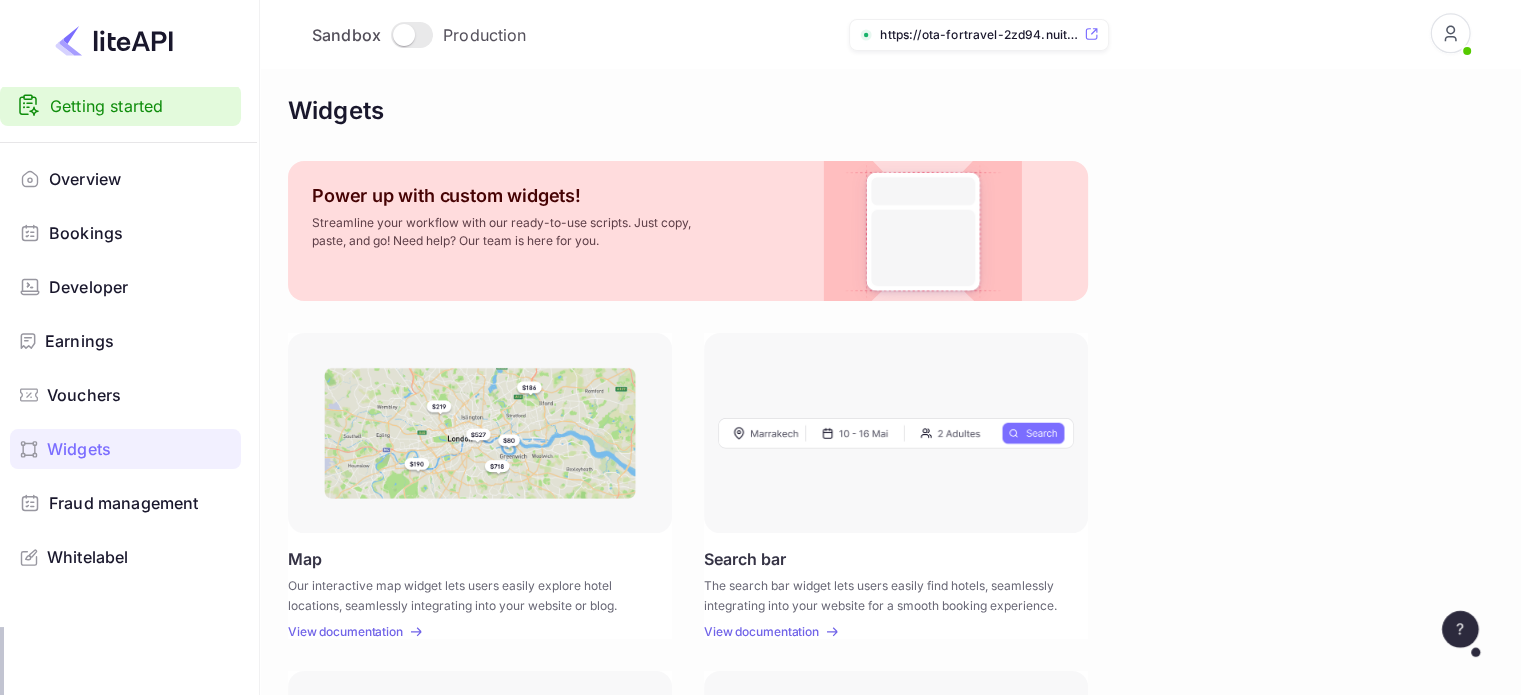 scroll, scrollTop: 0, scrollLeft: 0, axis: both 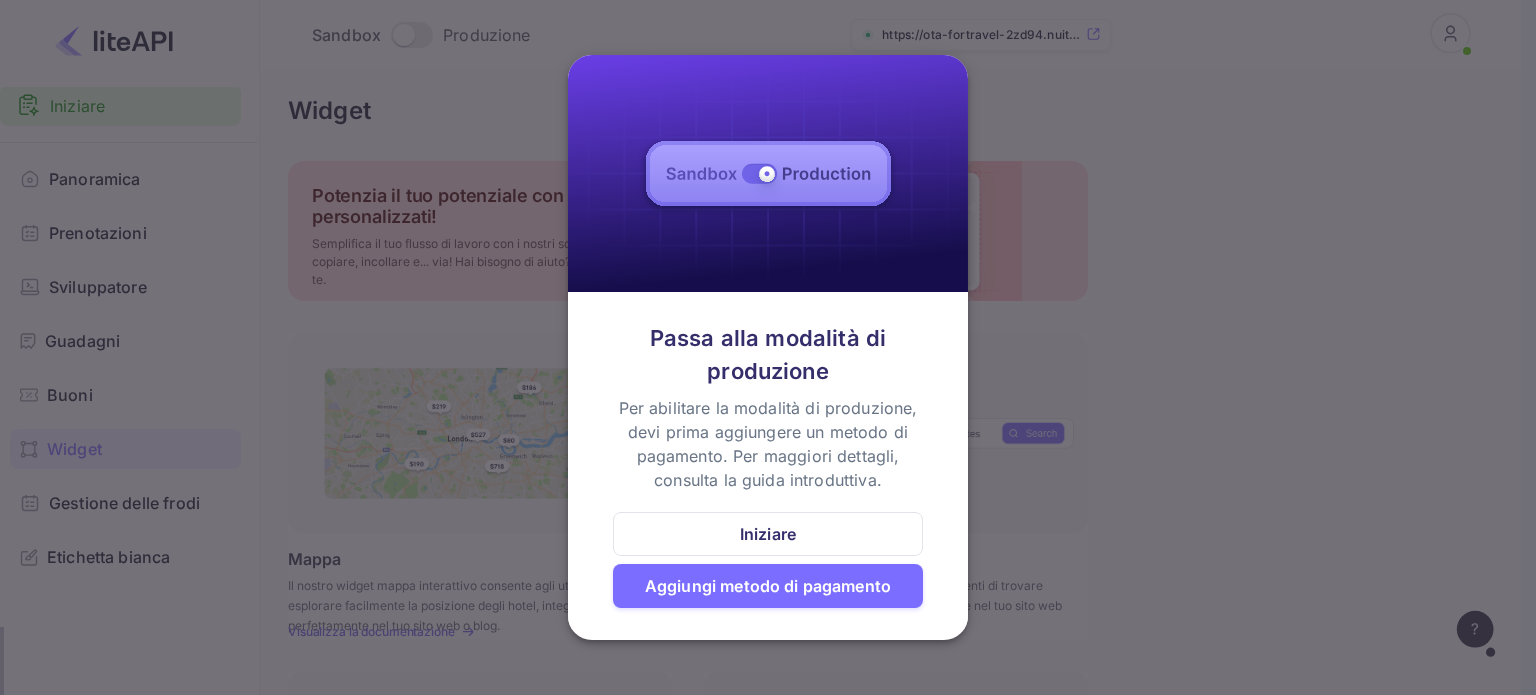 click at bounding box center [768, 347] 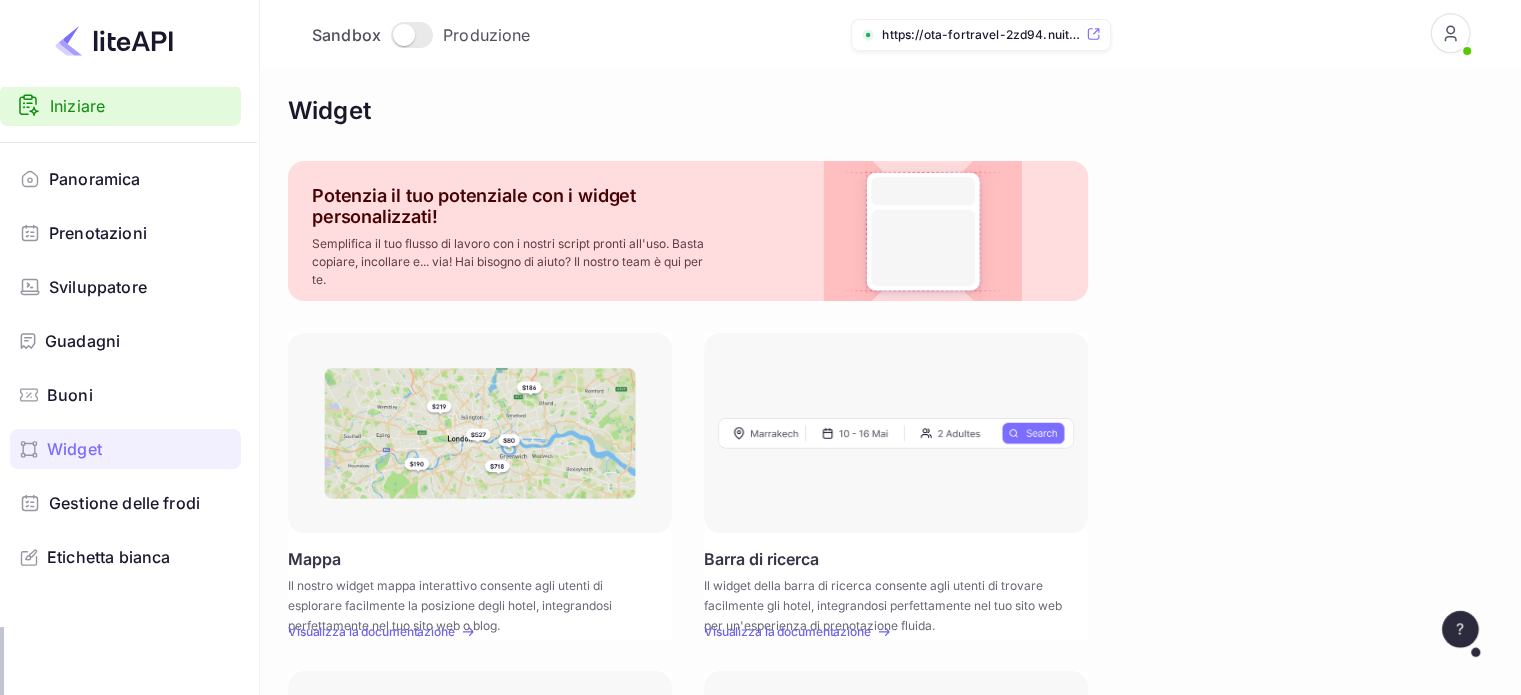 click at bounding box center (1460, 629) 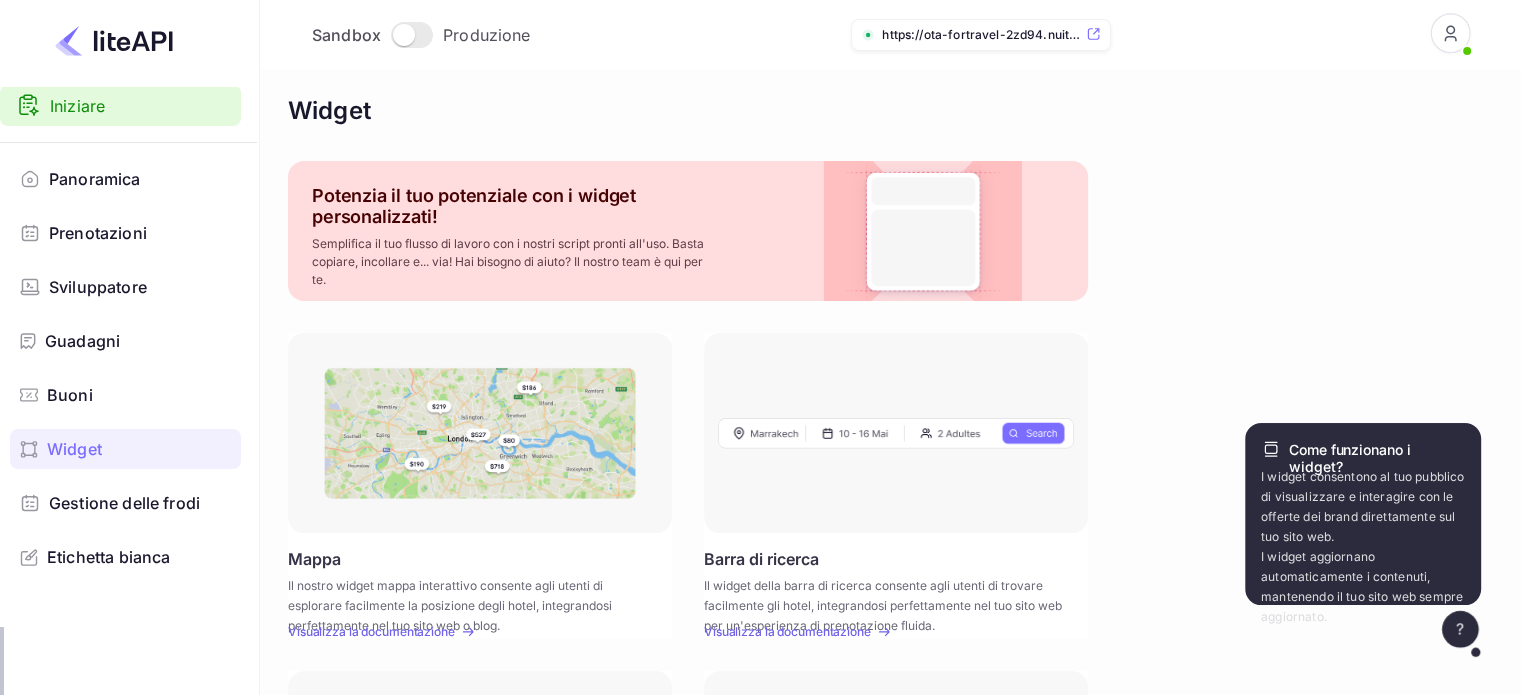 click on "I widget consentono al tuo pubblico di visualizzare e interagire con le offerte dei brand direttamente sul tuo sito web.  I widget aggiornano automaticamente i contenuti, mantenendo il tuo sito web sempre aggiornato." at bounding box center (1365, 527) 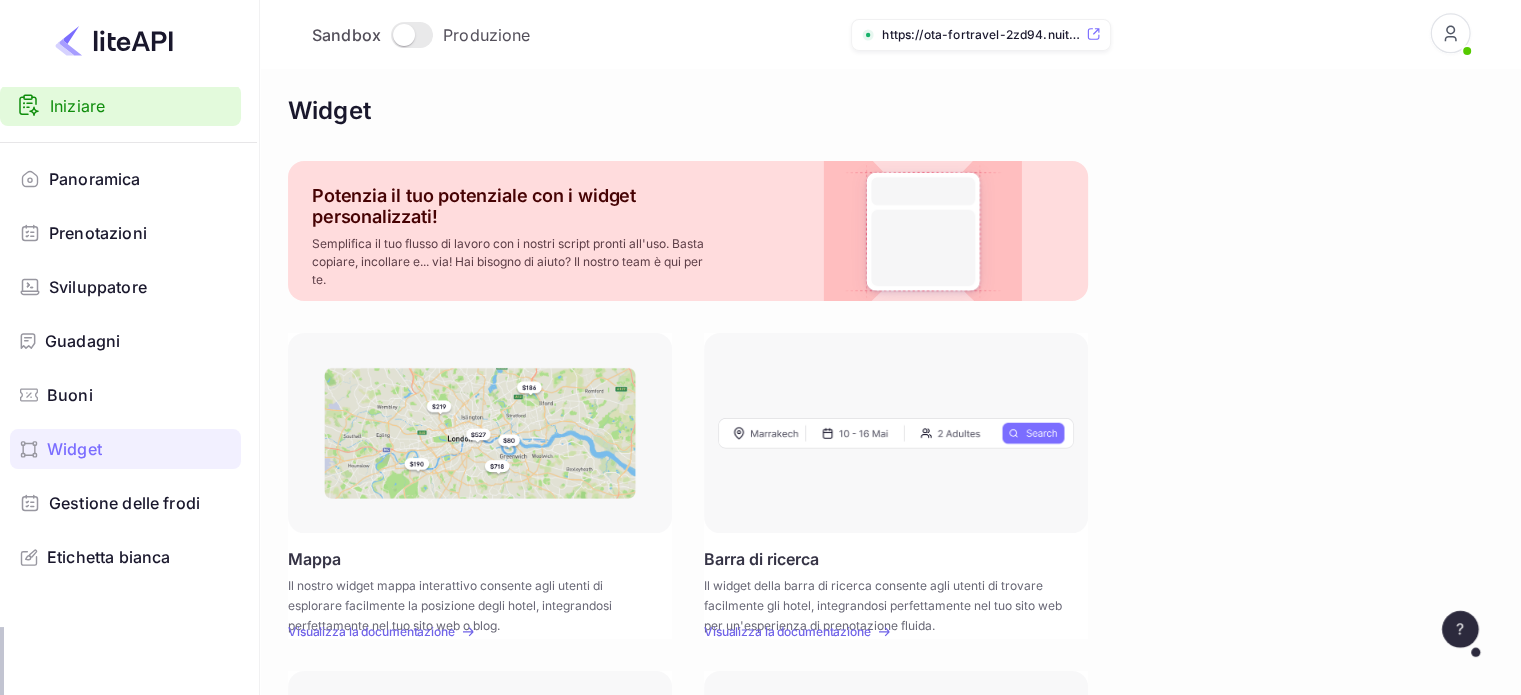click on "Sviluppatore" at bounding box center [98, 287] 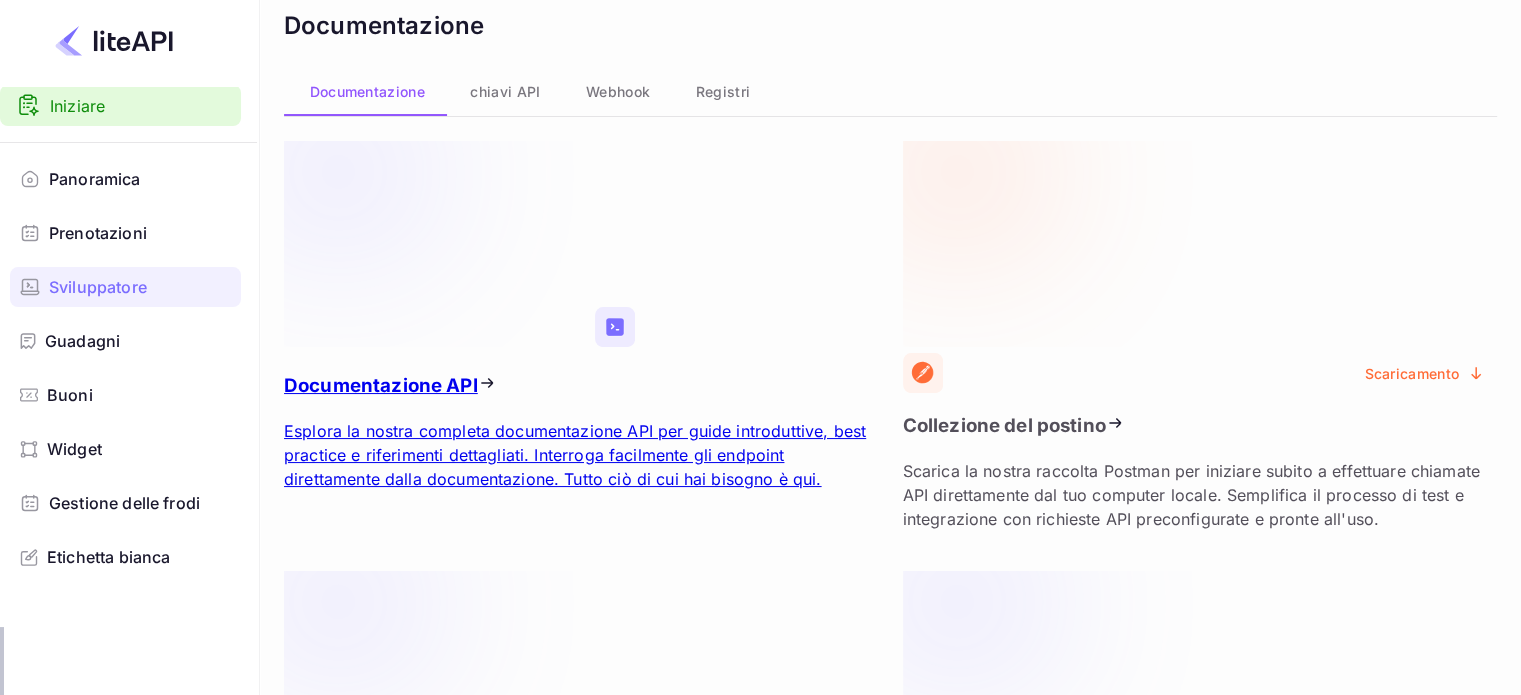scroll, scrollTop: 100, scrollLeft: 0, axis: vertical 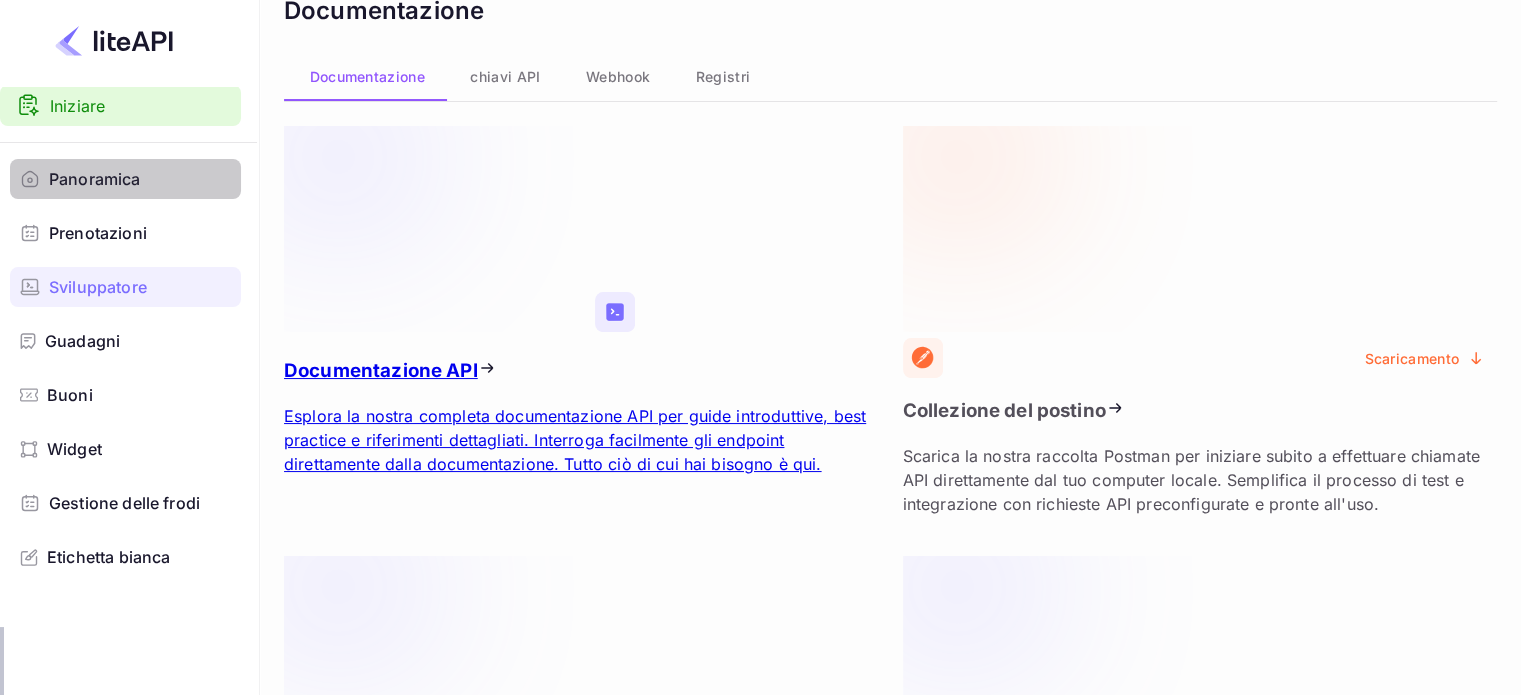 click on "Panoramica" at bounding box center [125, 179] 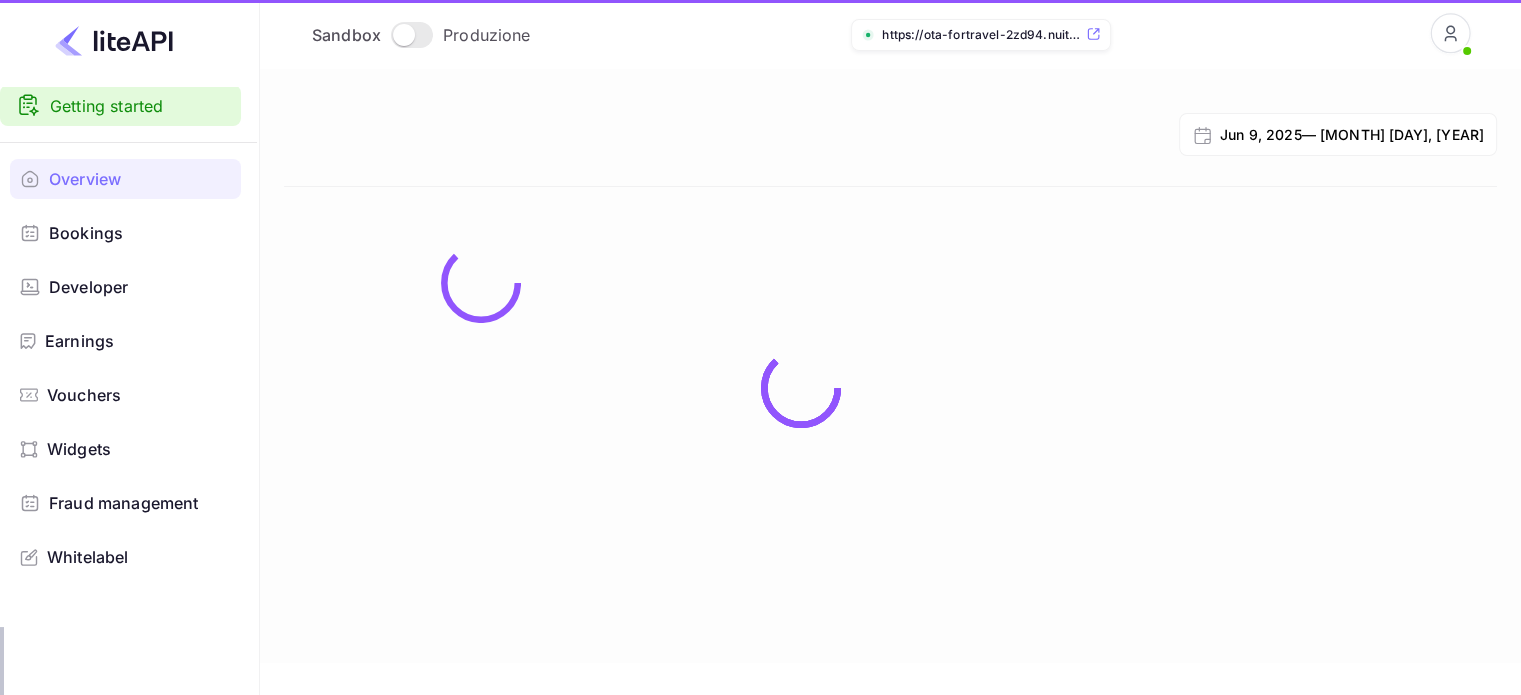 scroll, scrollTop: 0, scrollLeft: 0, axis: both 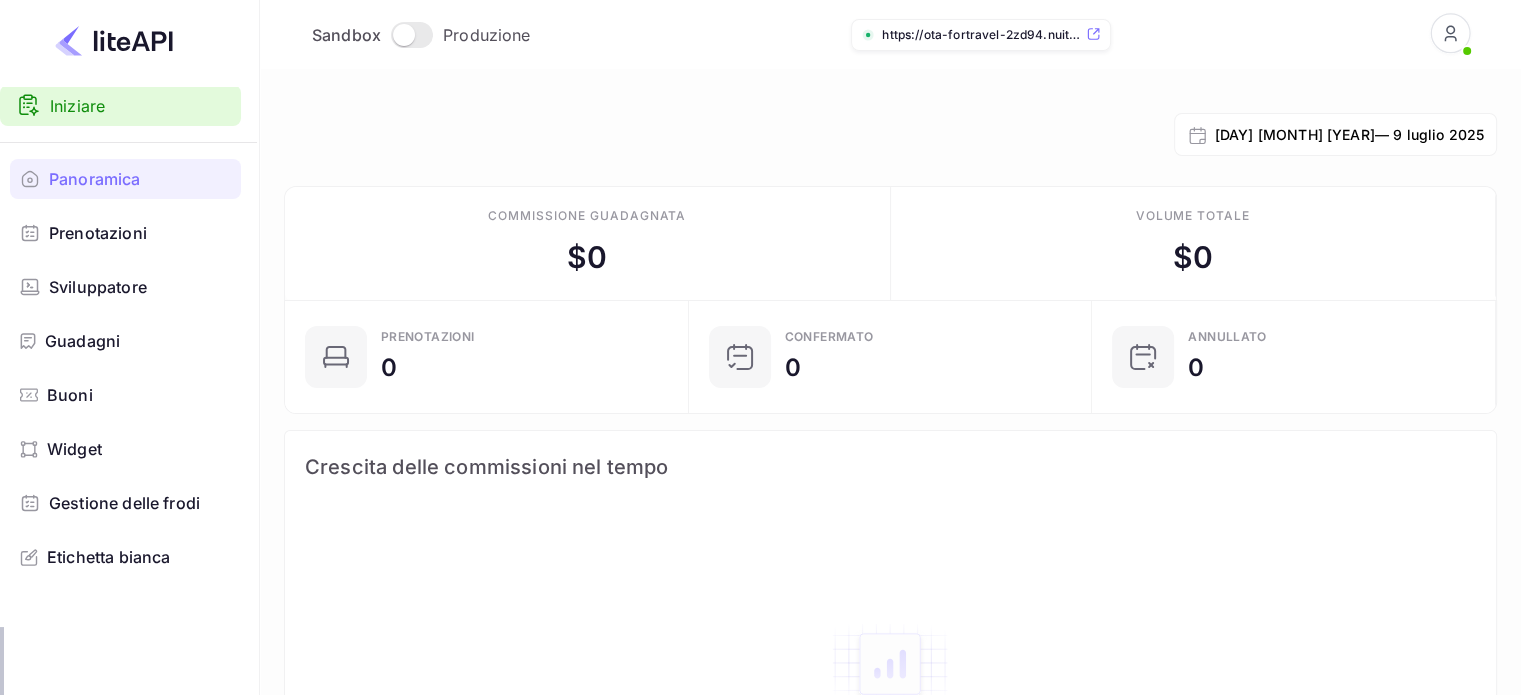 click on "Gestione delle frodi" at bounding box center [124, 503] 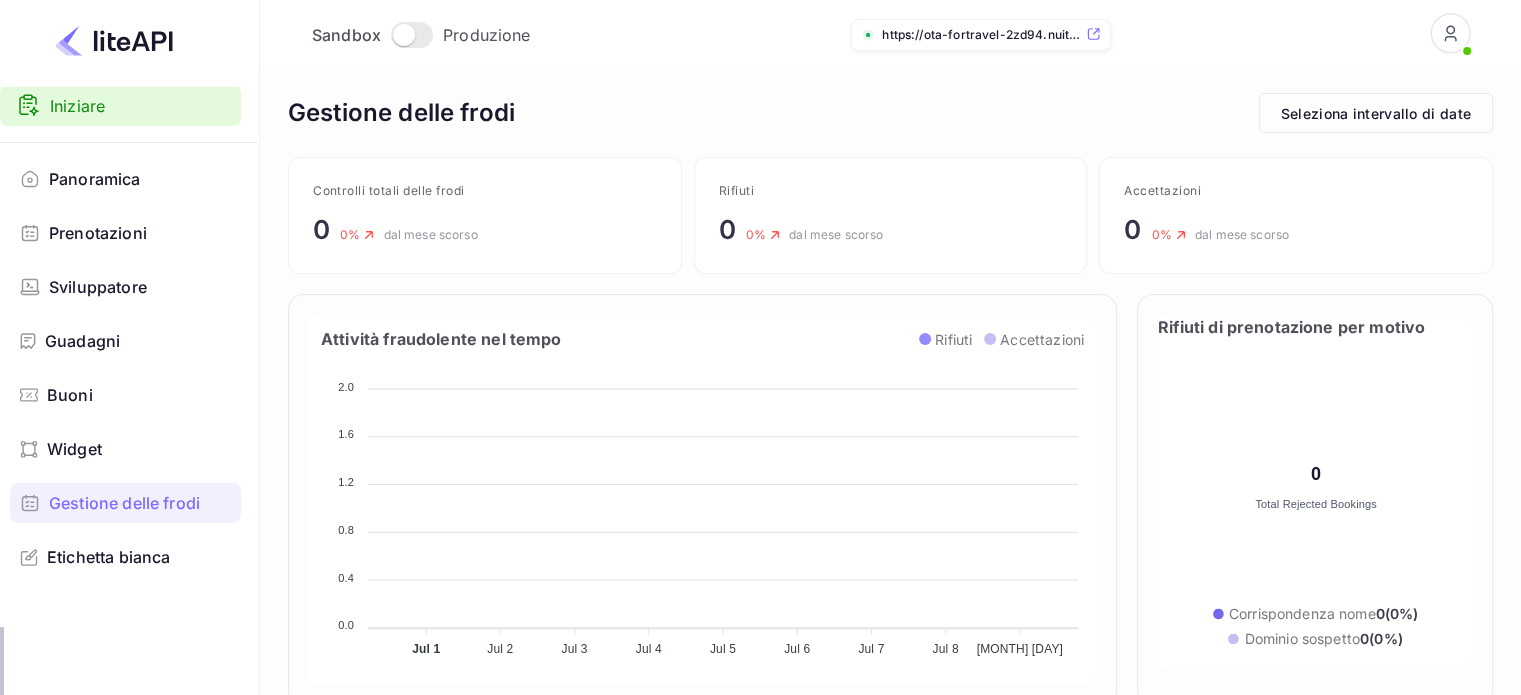 scroll, scrollTop: 396, scrollLeft: 526, axis: both 